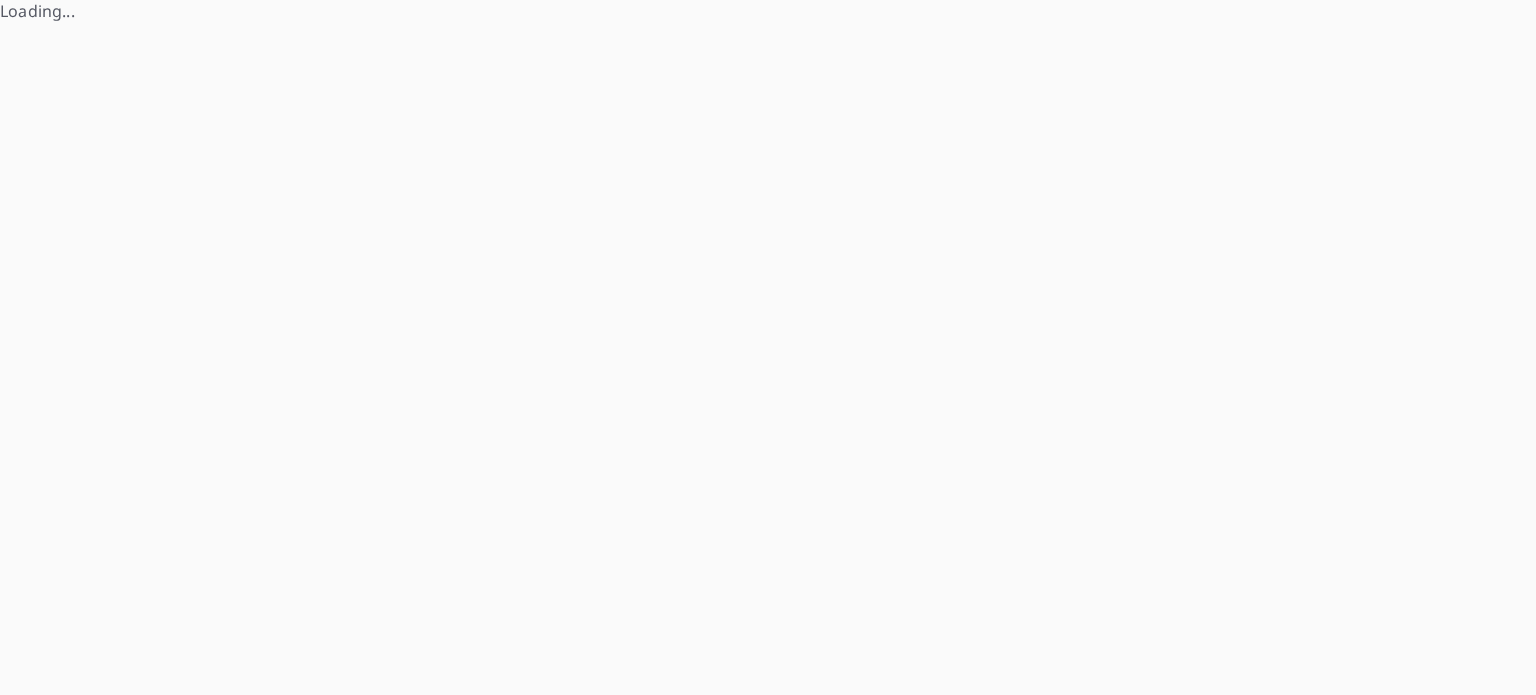 scroll, scrollTop: 0, scrollLeft: 0, axis: both 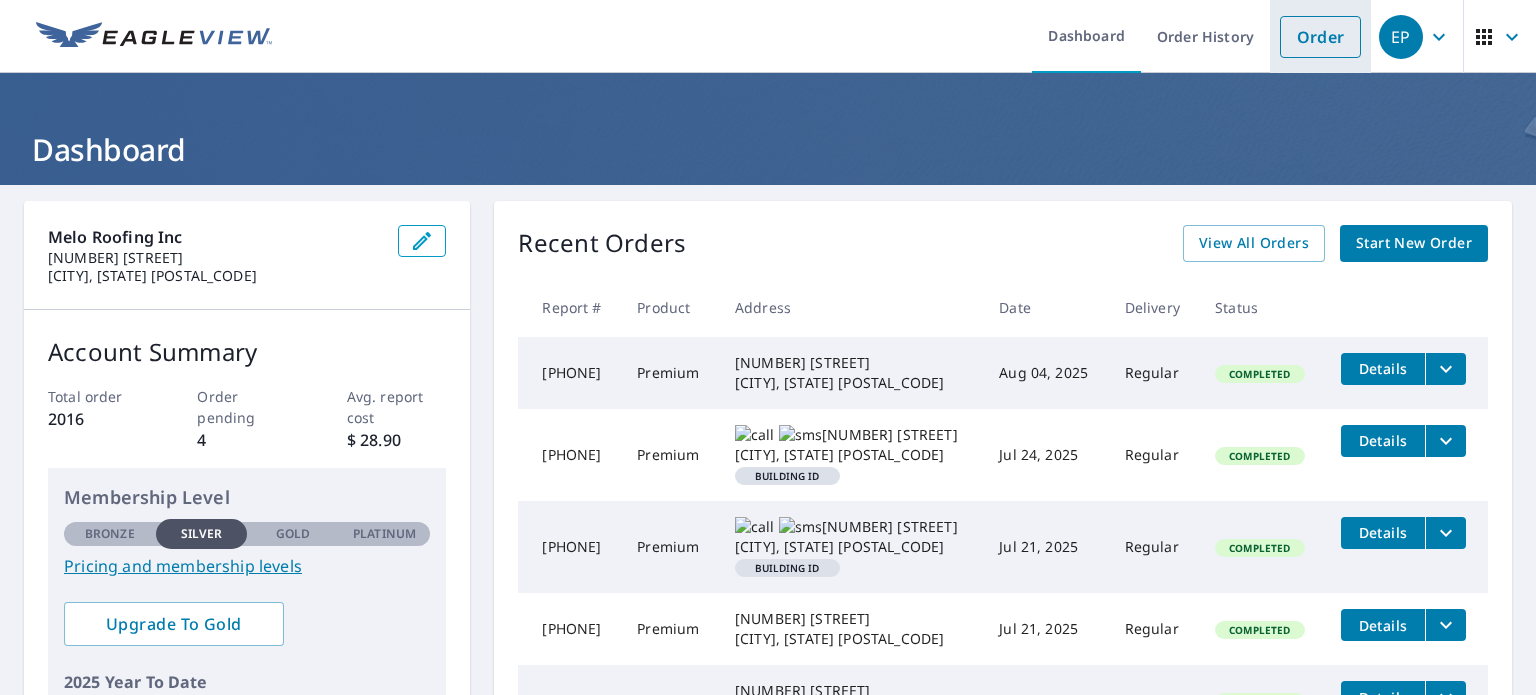 click on "Order" at bounding box center [1320, 37] 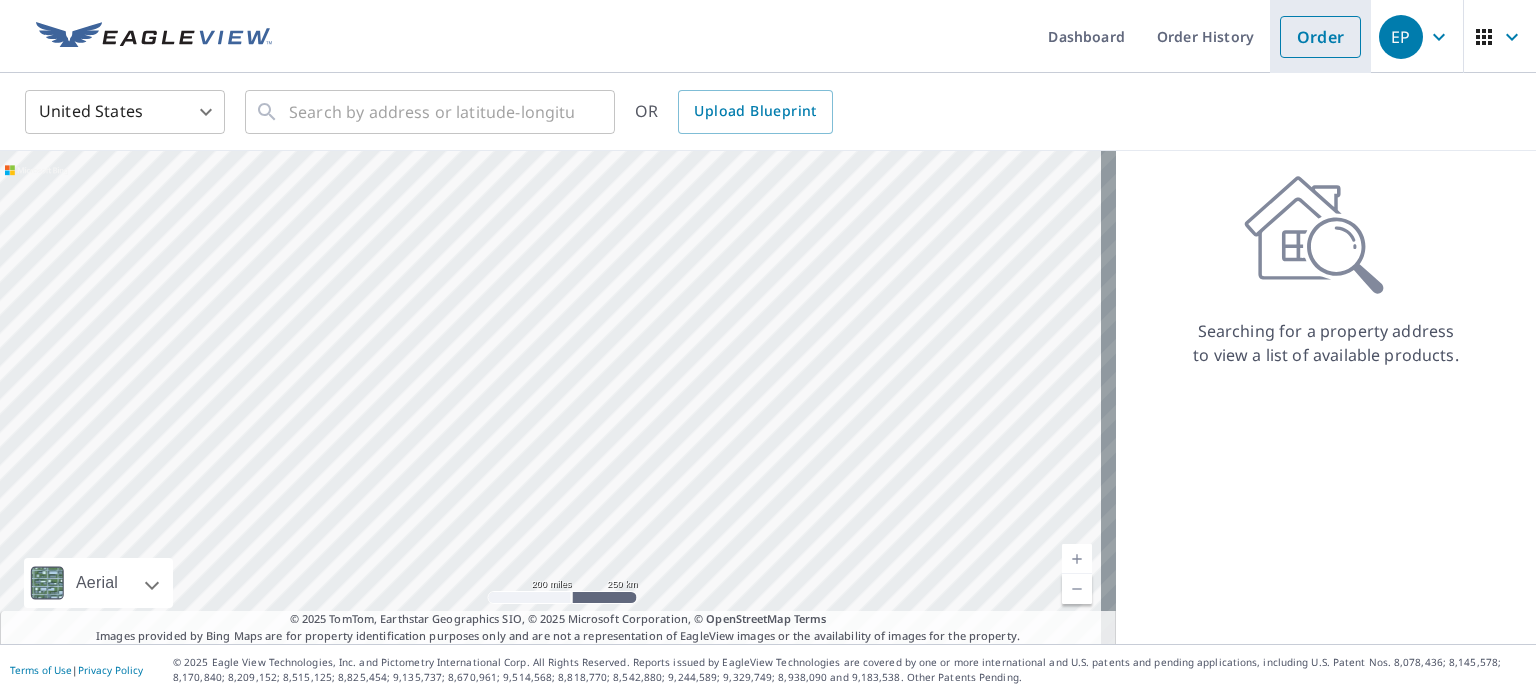 click on "Order" at bounding box center [1320, 37] 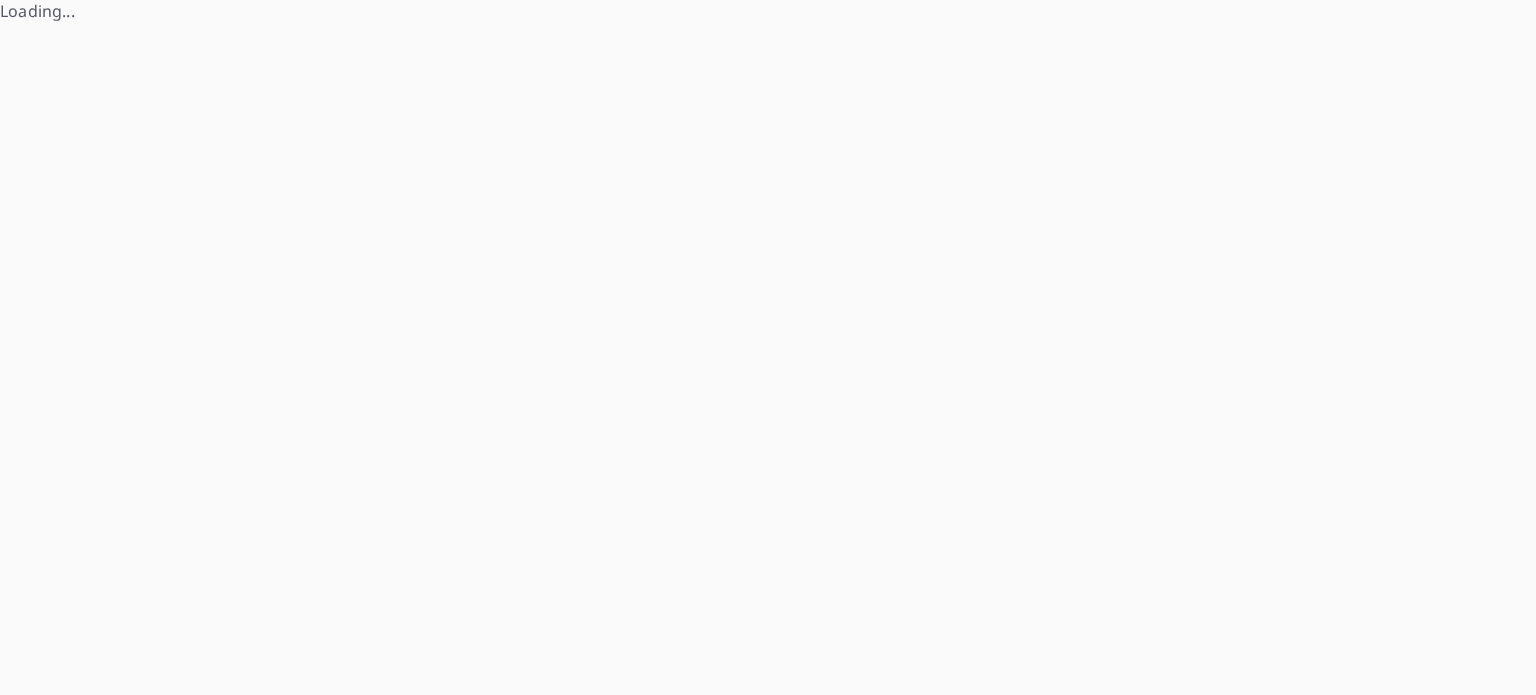 scroll, scrollTop: 0, scrollLeft: 0, axis: both 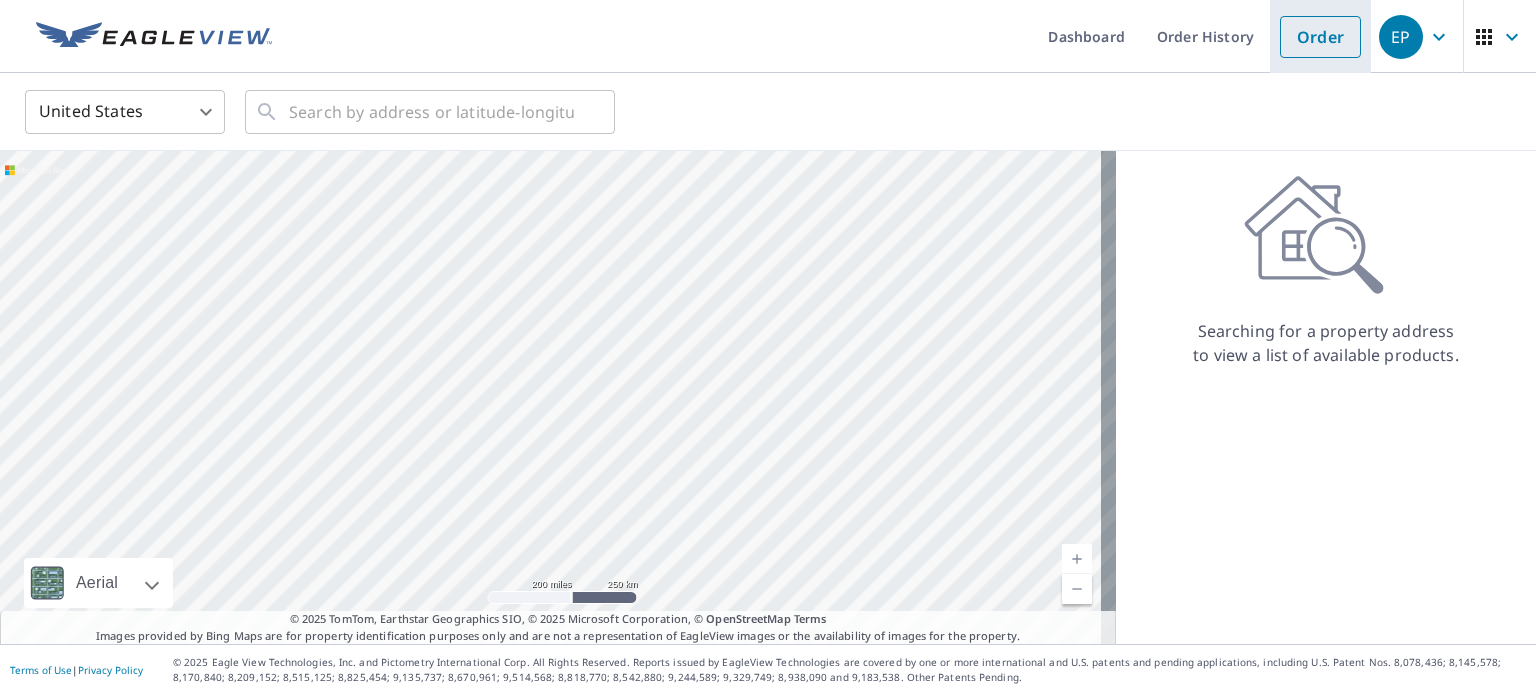 click on "Order" at bounding box center [1320, 37] 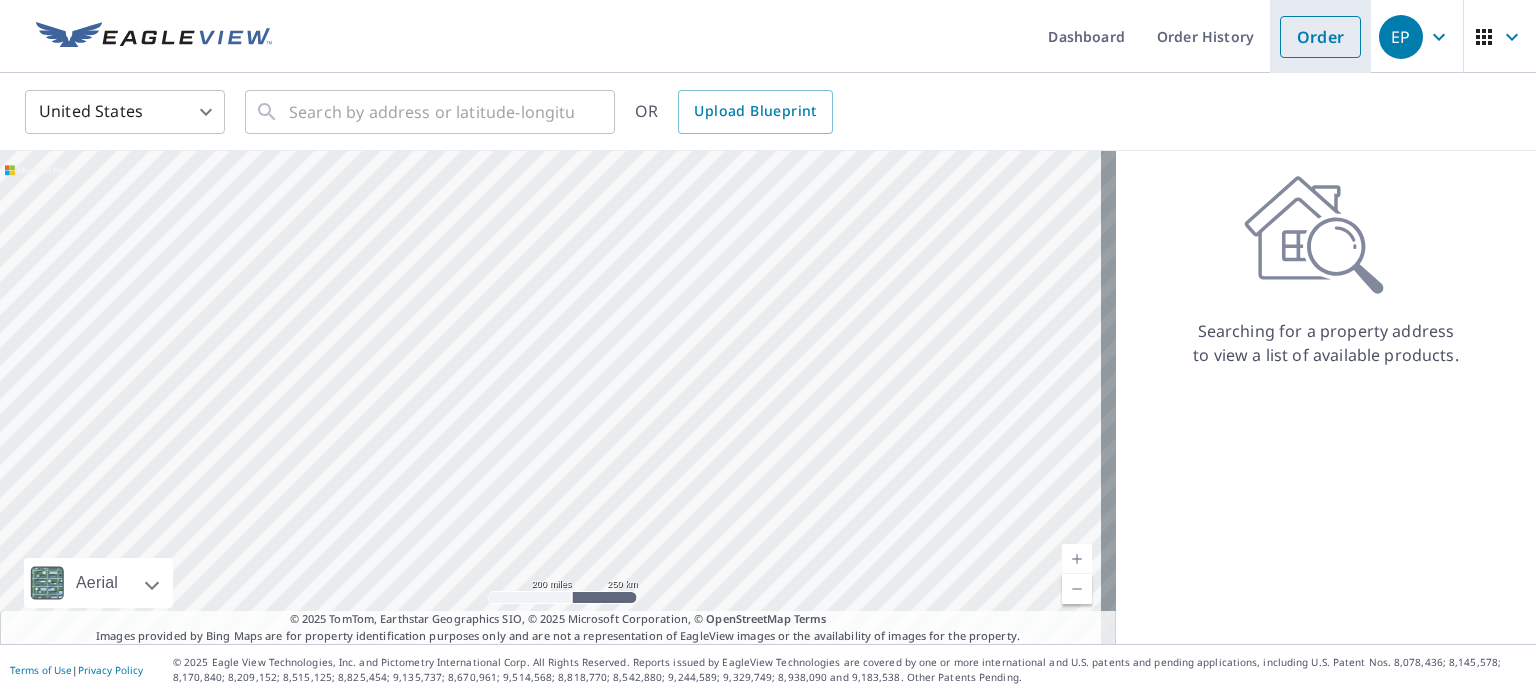 click on "Order" at bounding box center (1320, 37) 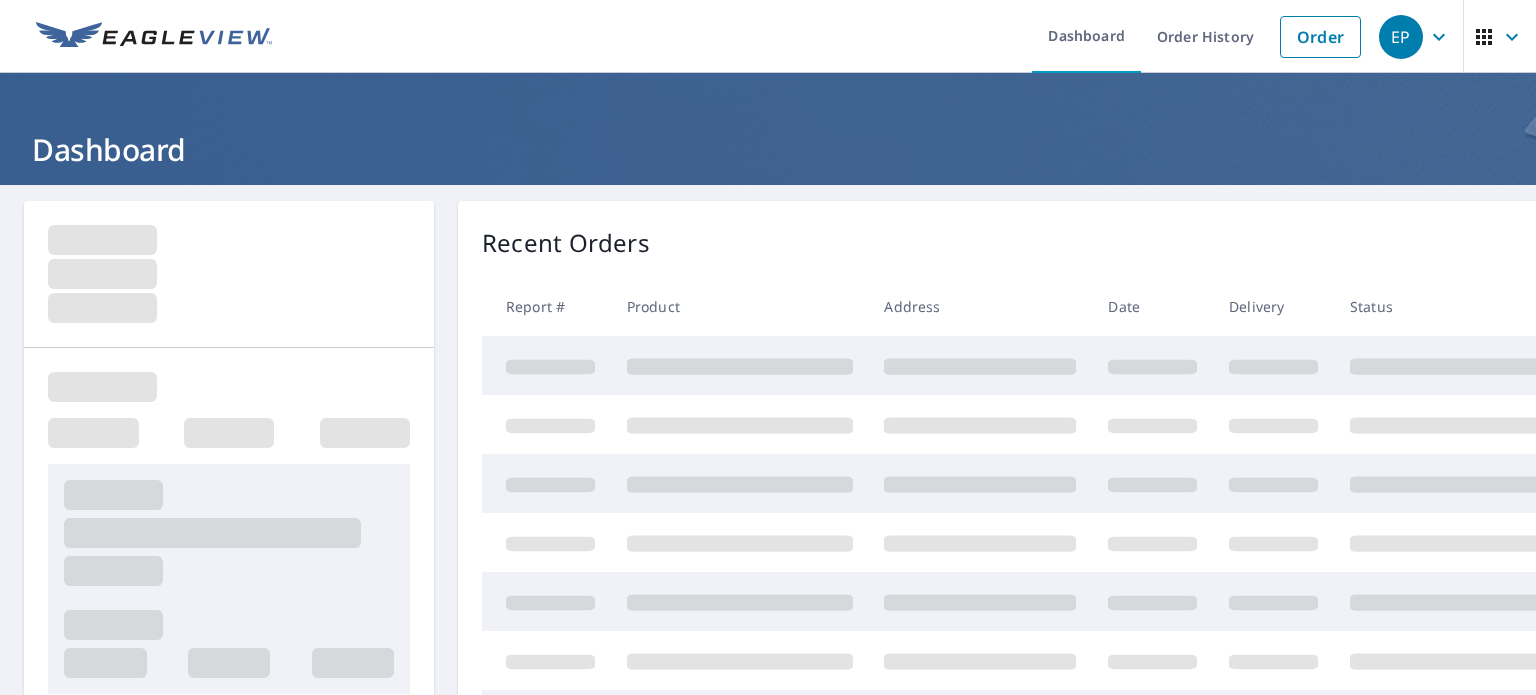 scroll, scrollTop: 0, scrollLeft: 0, axis: both 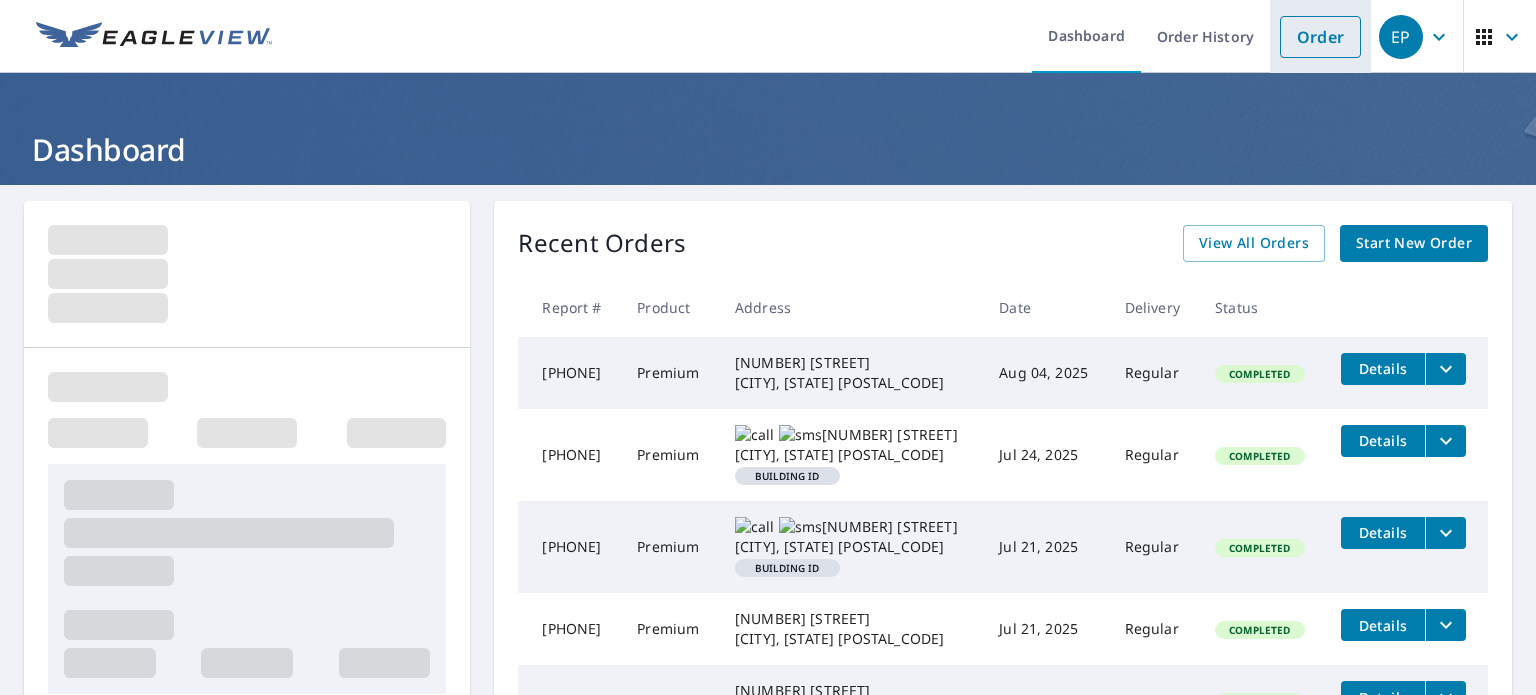 click on "Order" at bounding box center (1320, 37) 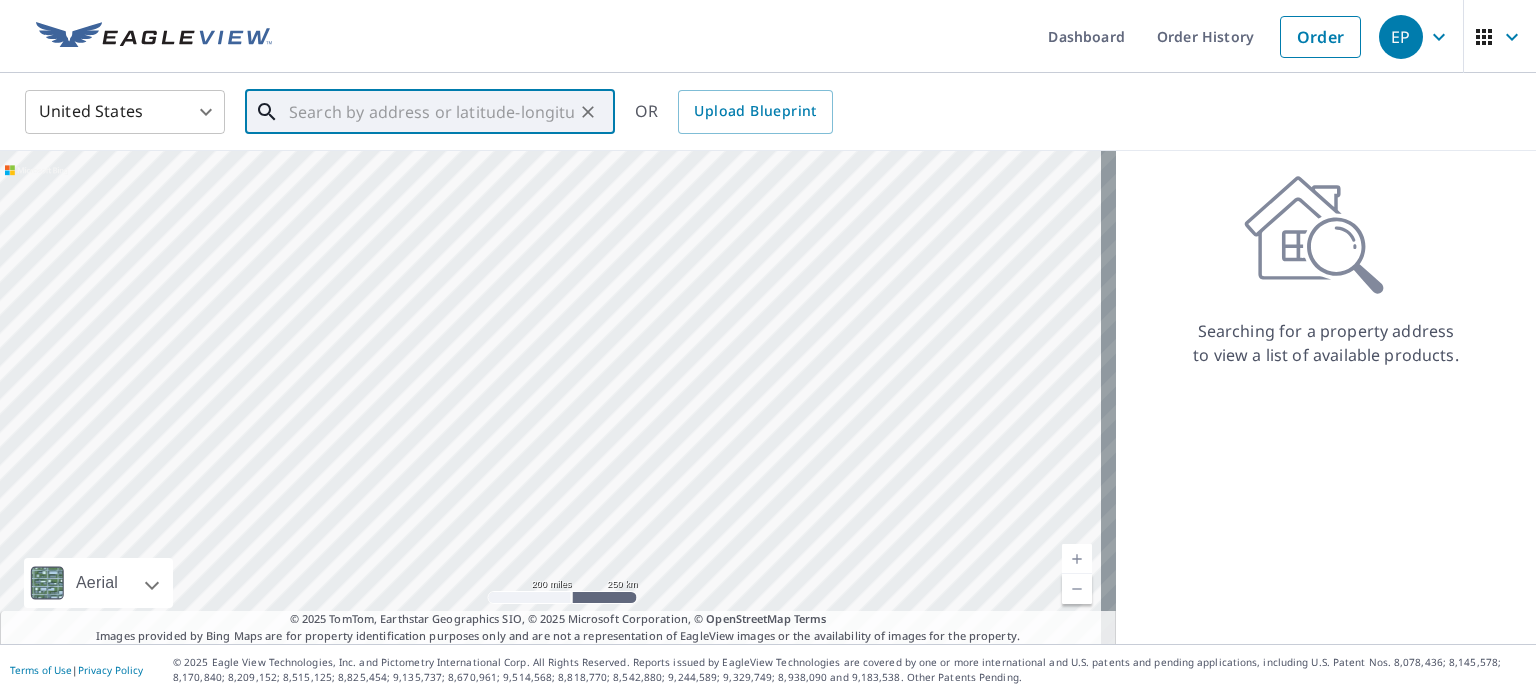 click at bounding box center (431, 112) 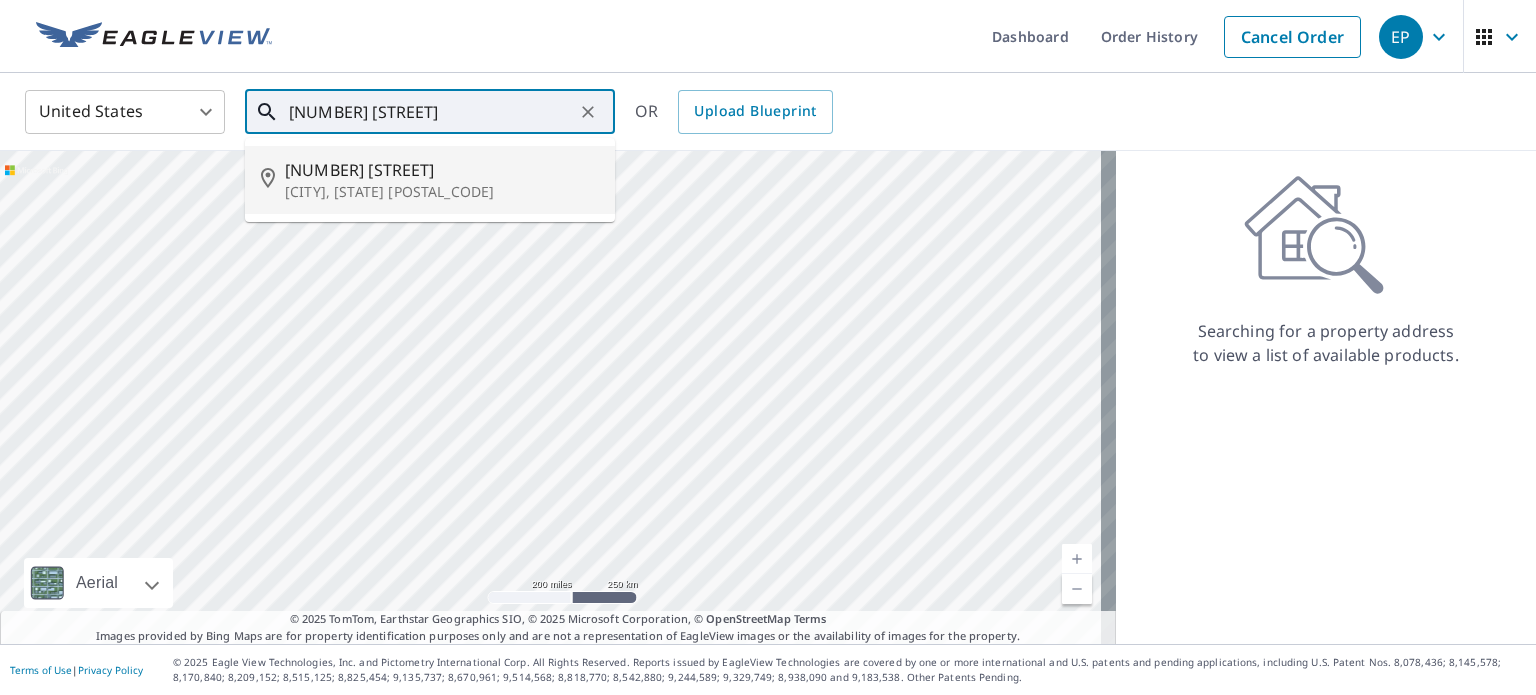 click on "[CITY], [STATE] [POSTAL_CODE]" at bounding box center (442, 192) 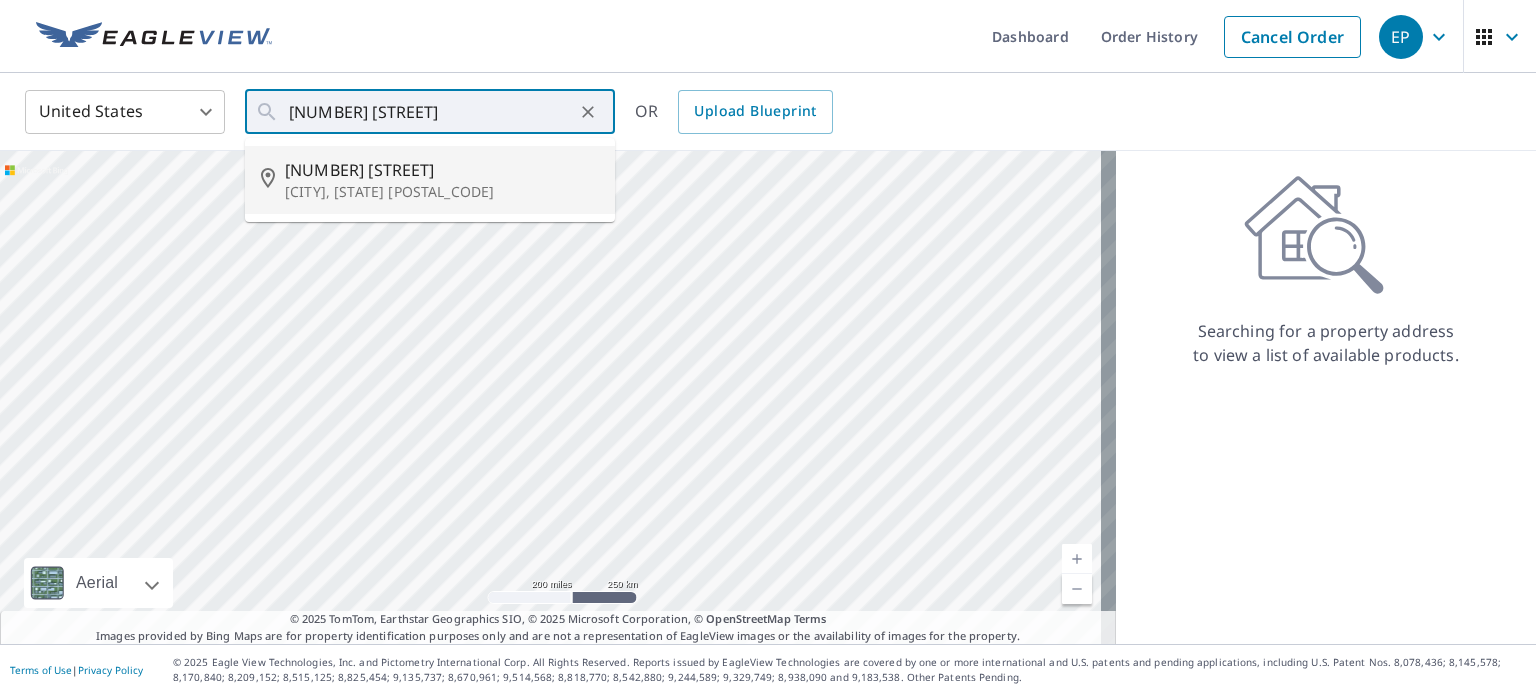 type on "[NUMBER] [STREET] [CITY], [STATE] [POSTAL_CODE]" 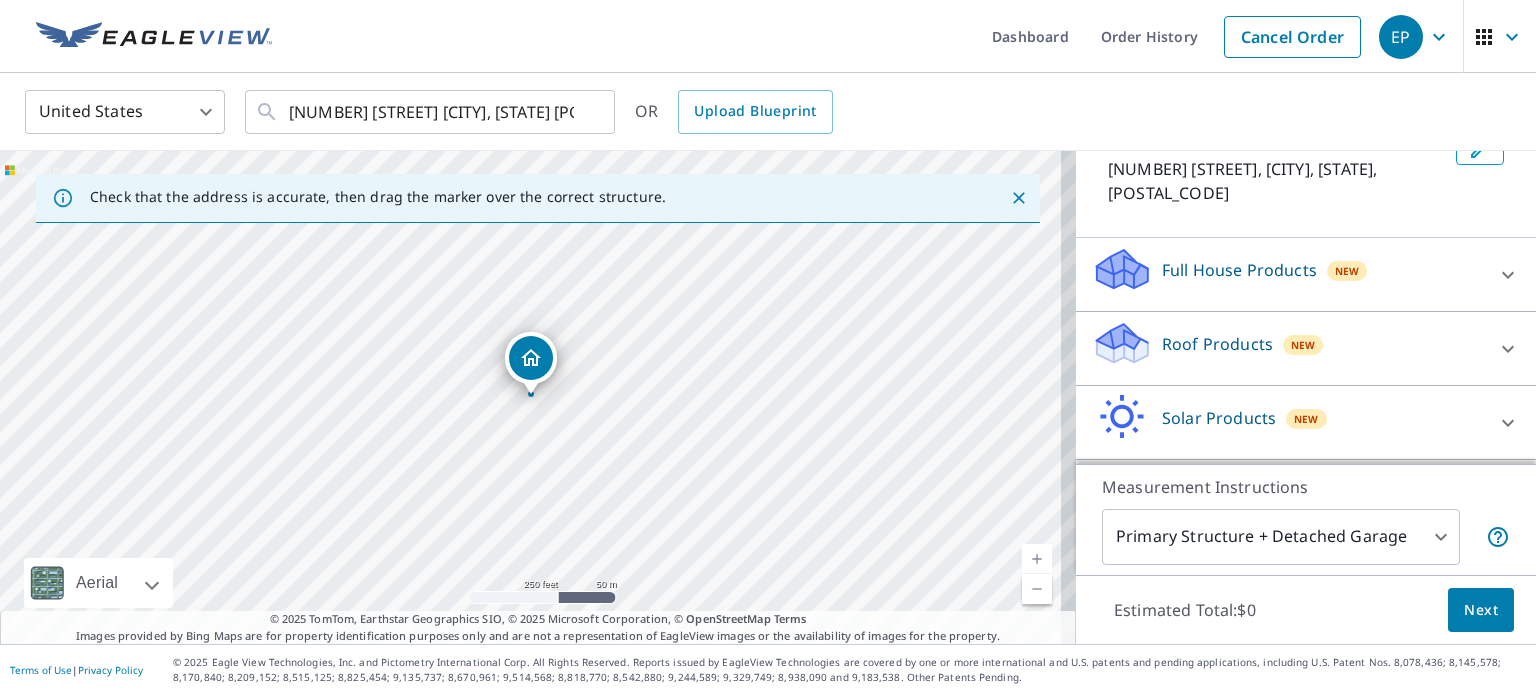 scroll, scrollTop: 188, scrollLeft: 0, axis: vertical 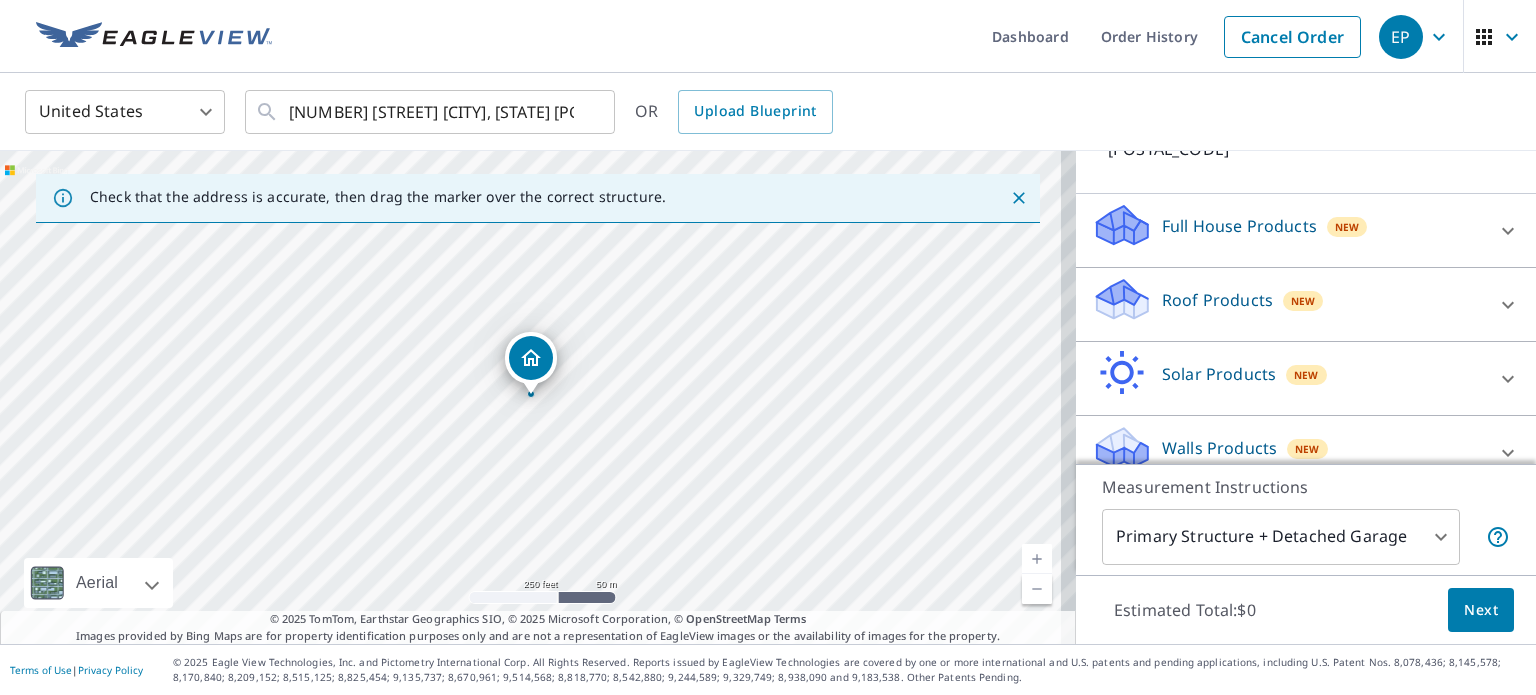 click on "Full House Products New" at bounding box center [1288, 230] 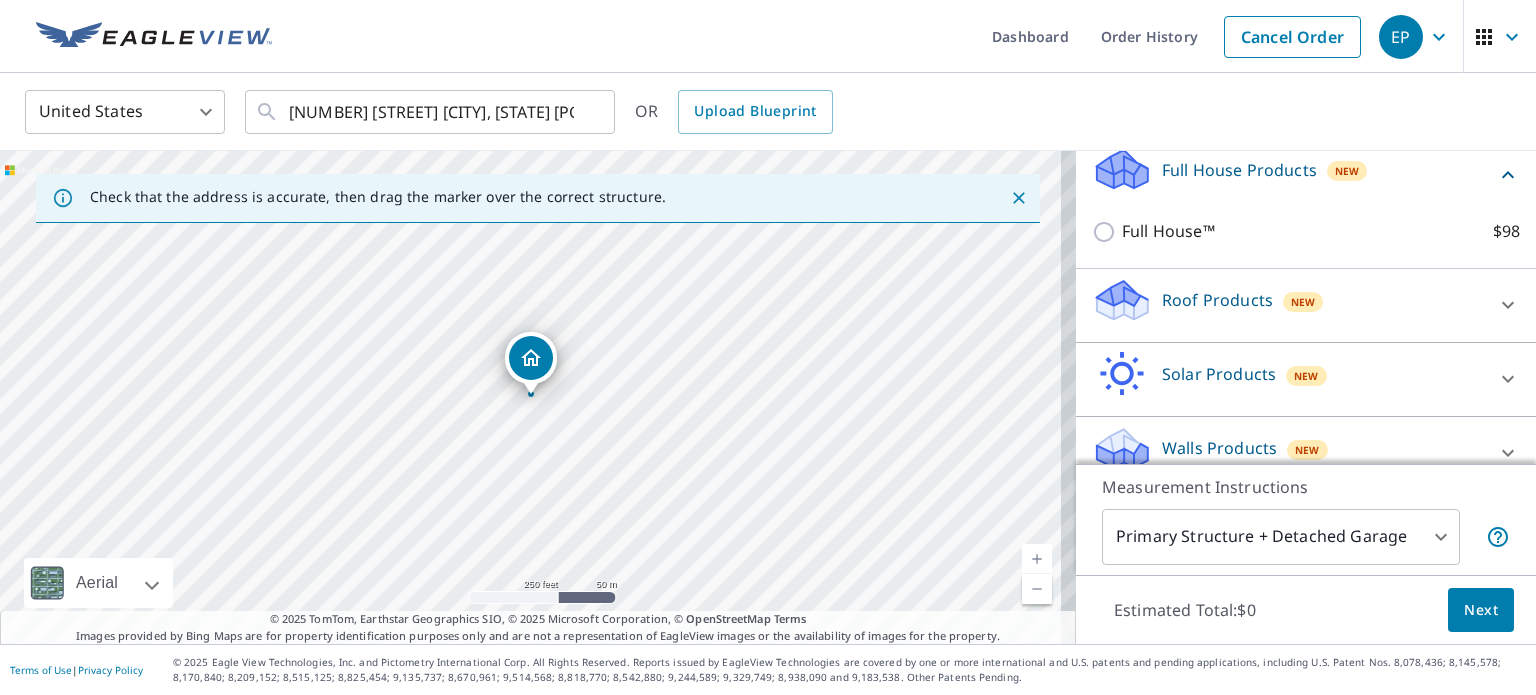 click on "Roof Products New" at bounding box center [1288, 305] 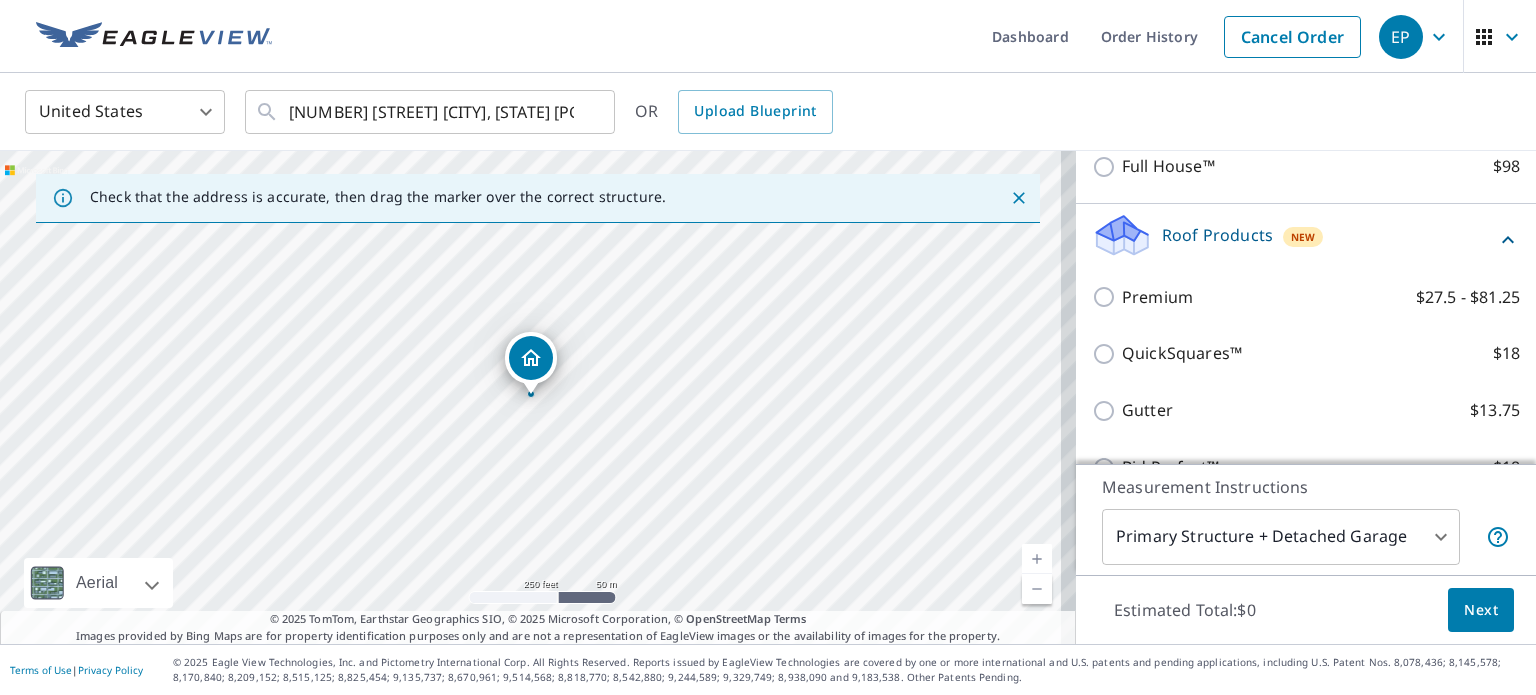 scroll, scrollTop: 344, scrollLeft: 0, axis: vertical 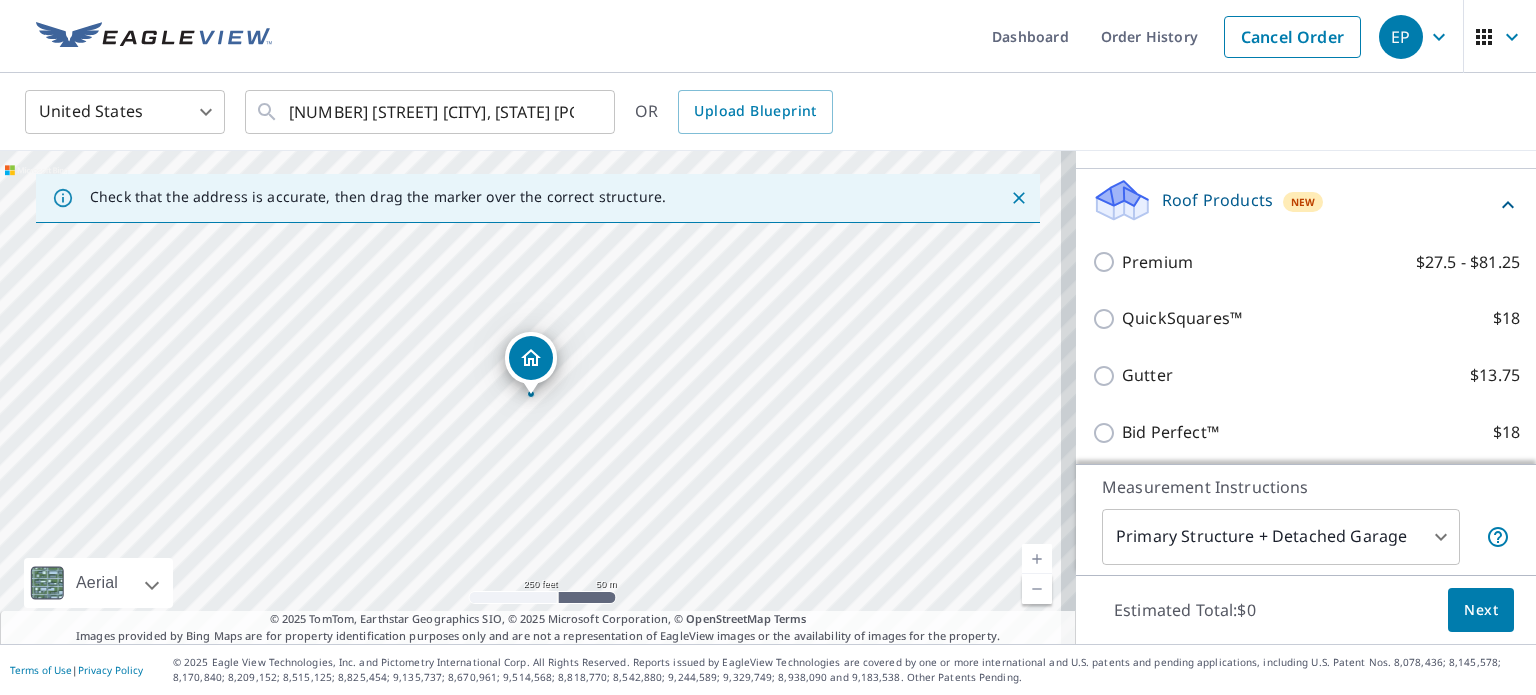 click on "Premium $27.5 - $81.25" at bounding box center (1306, 262) 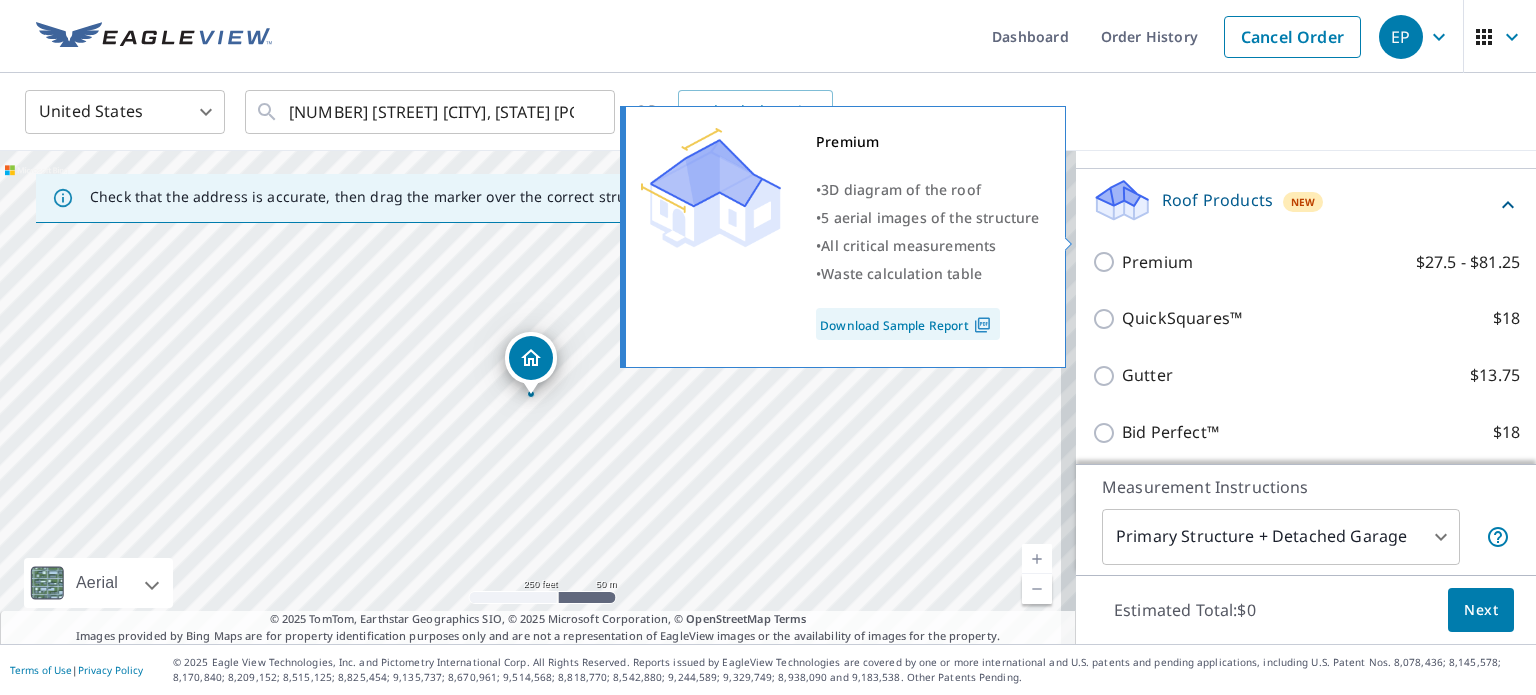 click on "Premium $27.5 - $81.25" at bounding box center (1107, 262) 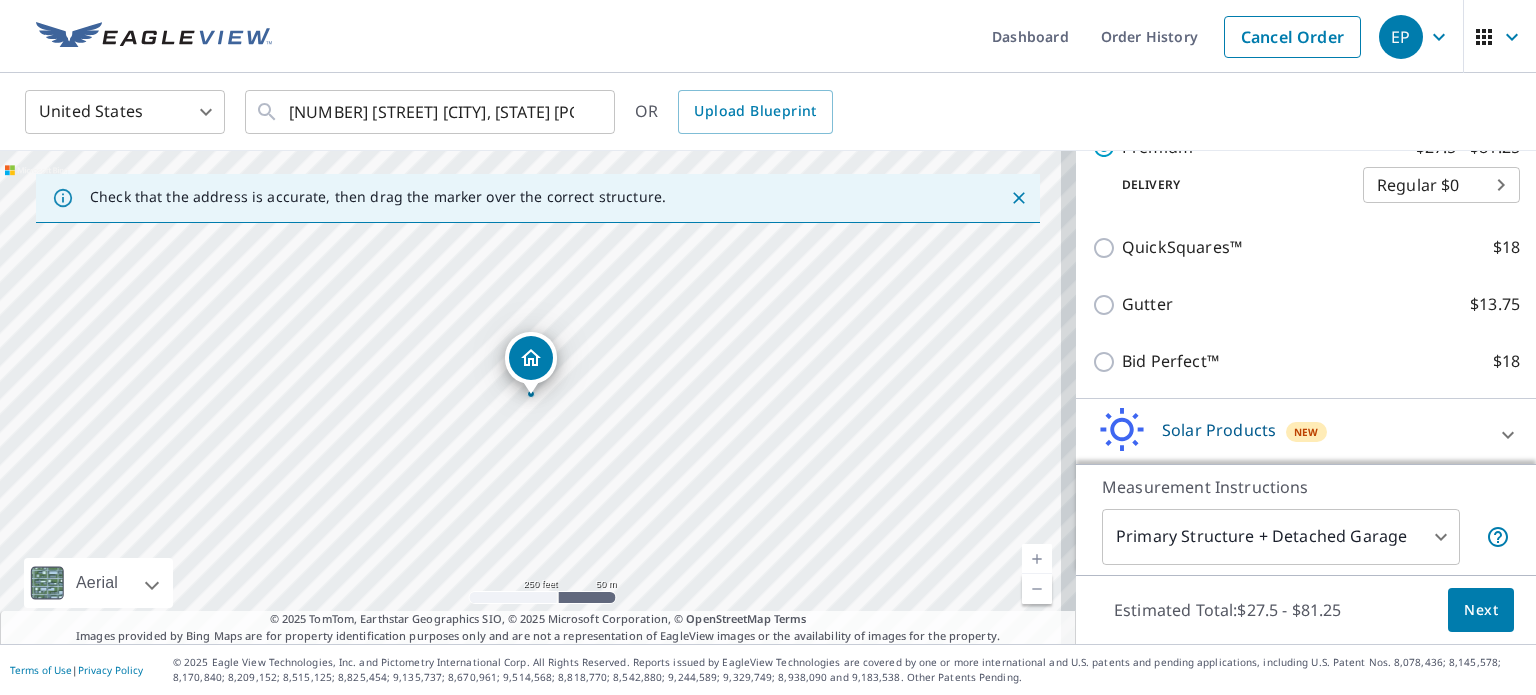 scroll, scrollTop: 536, scrollLeft: 0, axis: vertical 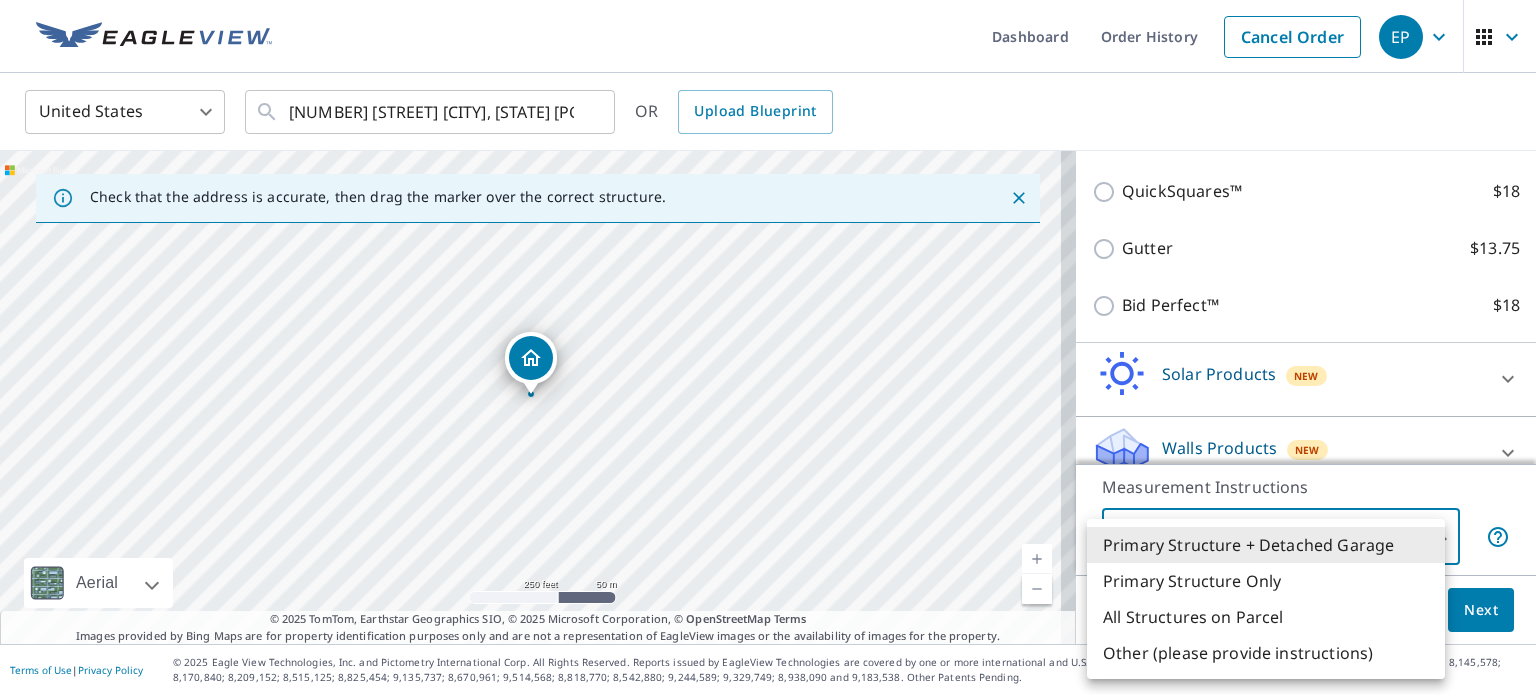 click on "EP EP
Dashboard Order History Cancel Order EP United States US ​ [NUMBER] [STREET], [CITY], [STATE] ​ OR Upload Blueprint Check that the address is accurate, then drag the marker over the correct structure. [NUMBER] [STREET], [CITY], [STATE] Aerial Road A standard road map Aerial A detailed look from above Labels Labels 250 feet 50 m © 2025 TomTom, © Vexcel Imaging, © 2025 Microsoft Corporation,  © OpenStreetMap Terms © 2025 TomTom, Earthstar Geographics SIO, © 2025 Microsoft Corporation, ©   OpenStreetMap   Terms Images provided by Bing Maps are for property identification purposes only and are not a representation of EagleView images or the availability of images for the property. PROPERTY TYPE Residential Commercial Multi-Family This is a complex BUILDING ID [NUMBER] [STREET], [CITY], [STATE] Full House Products New Full House™ $98 Roof Products New Premium with Regular Delivery Premium $27.5 - $81.25 Delivery Regular $0 8 ​ QuickSquares™ $18 Gutter $13.75 Bid Perfect™ $18 Solar Products" at bounding box center (768, 347) 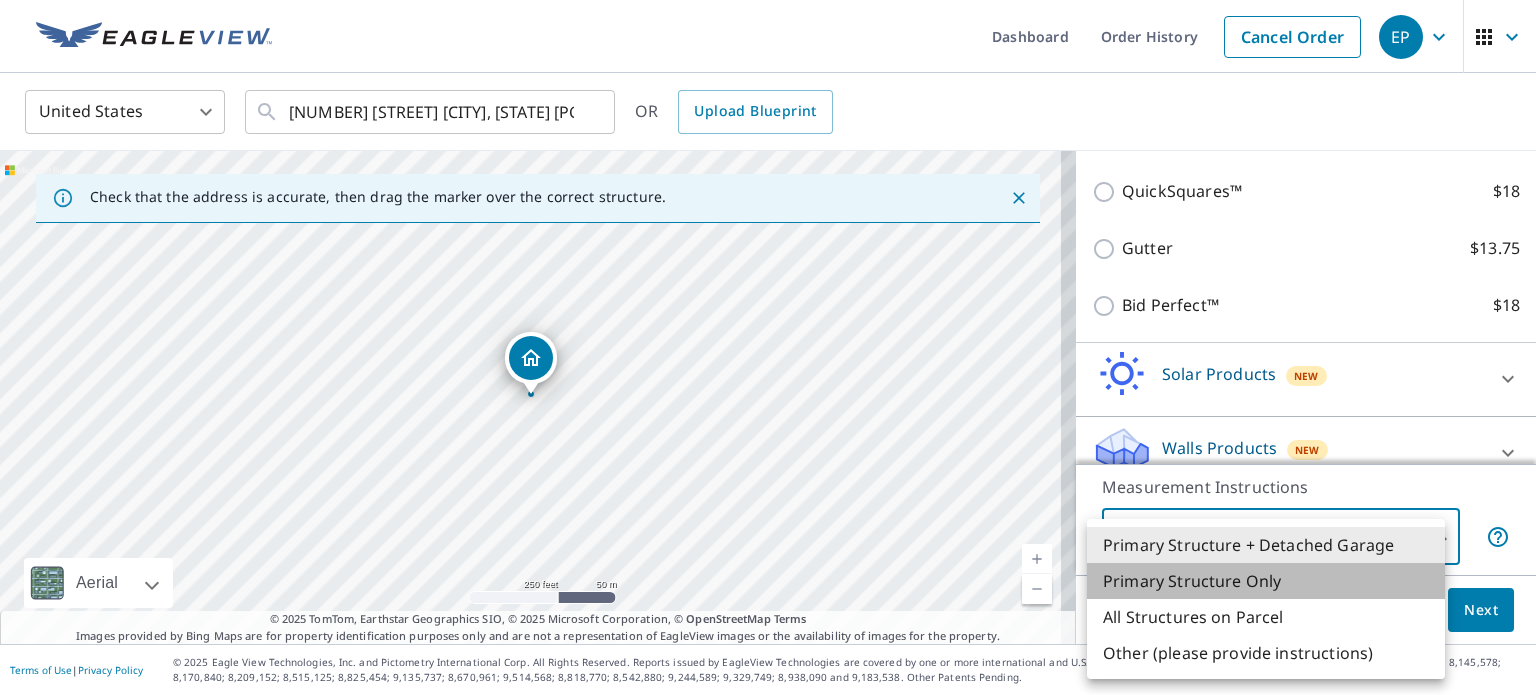 click on "Primary Structure Only" at bounding box center [1266, 581] 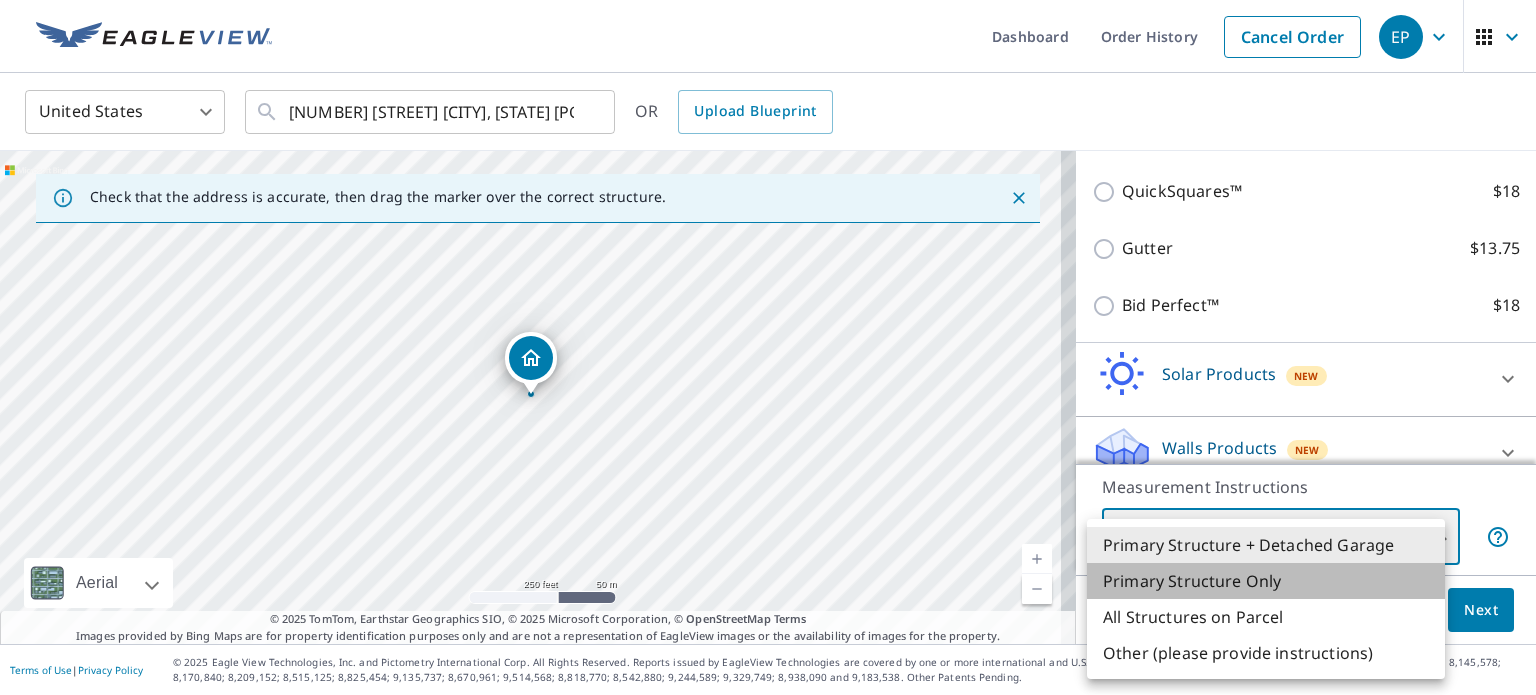 type on "2" 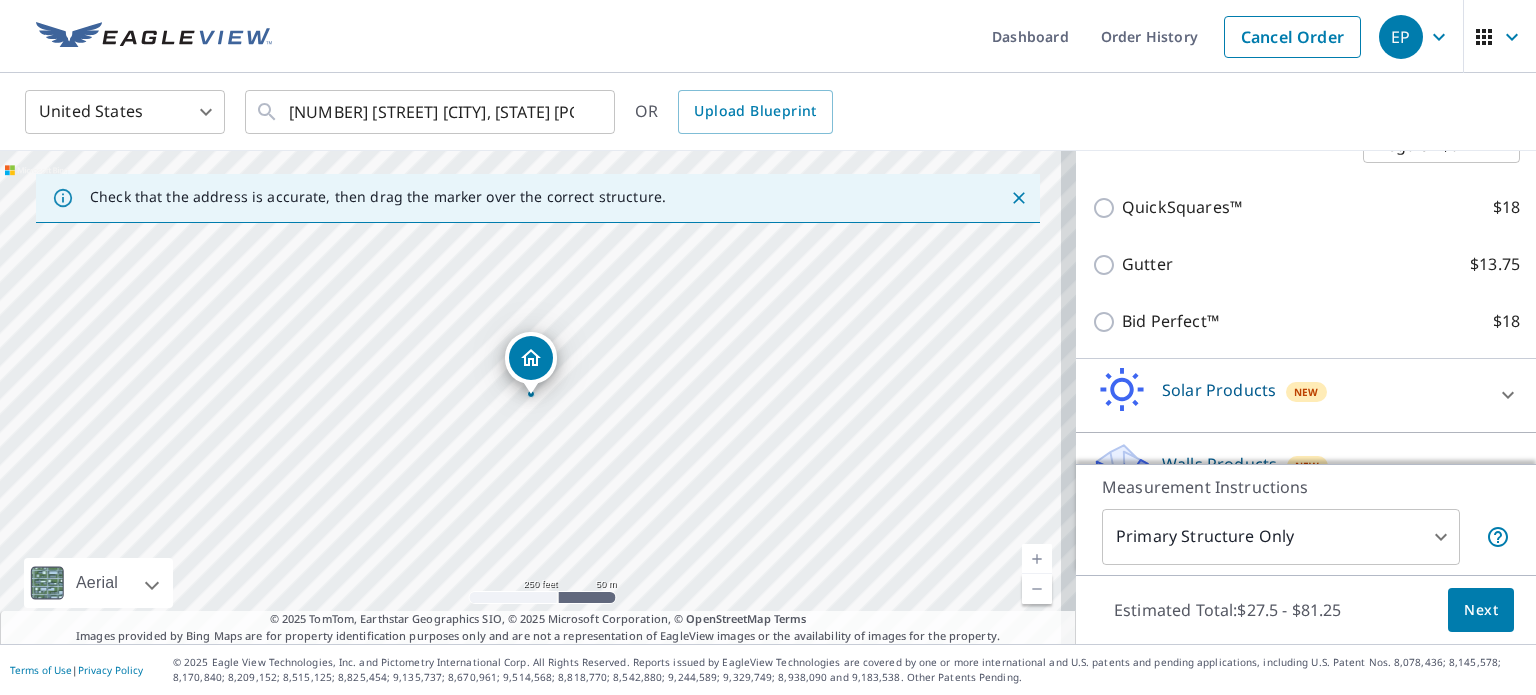 scroll, scrollTop: 536, scrollLeft: 0, axis: vertical 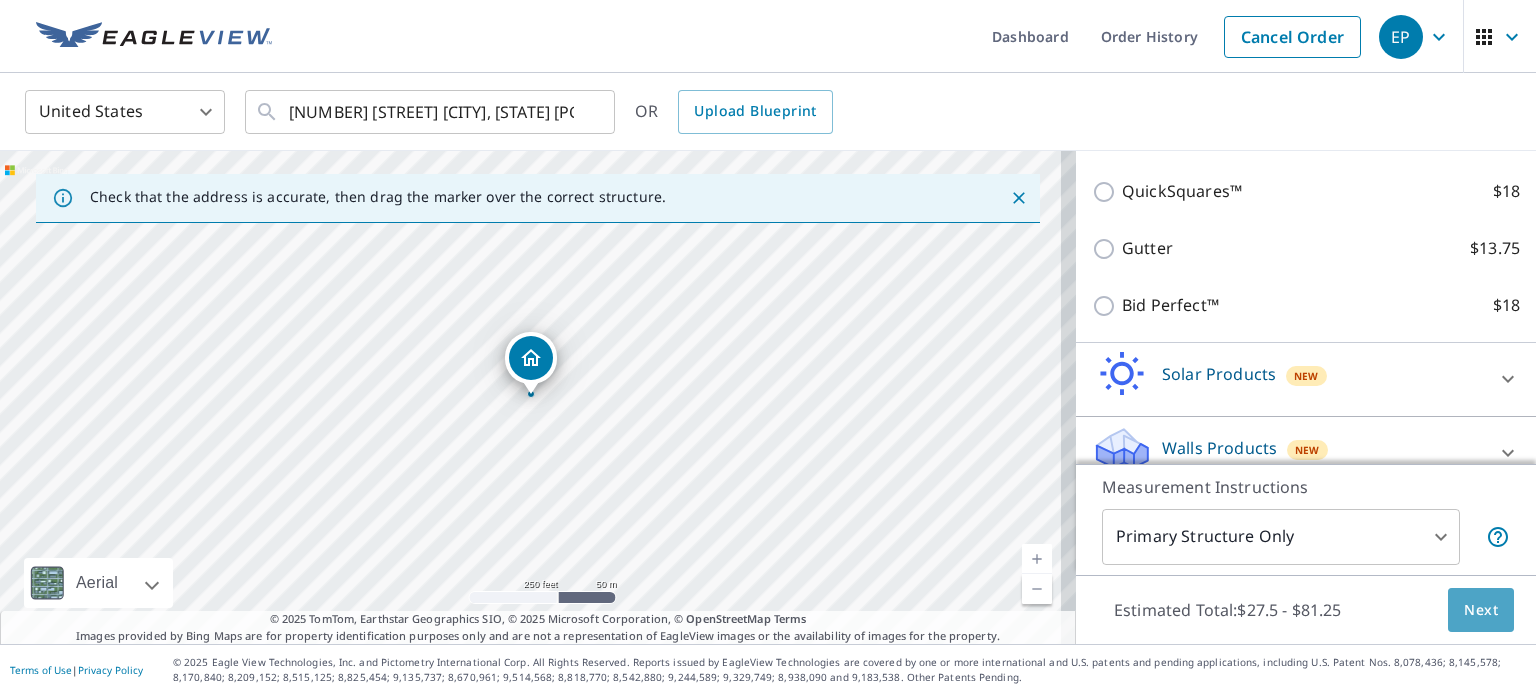click on "Next" at bounding box center (1481, 610) 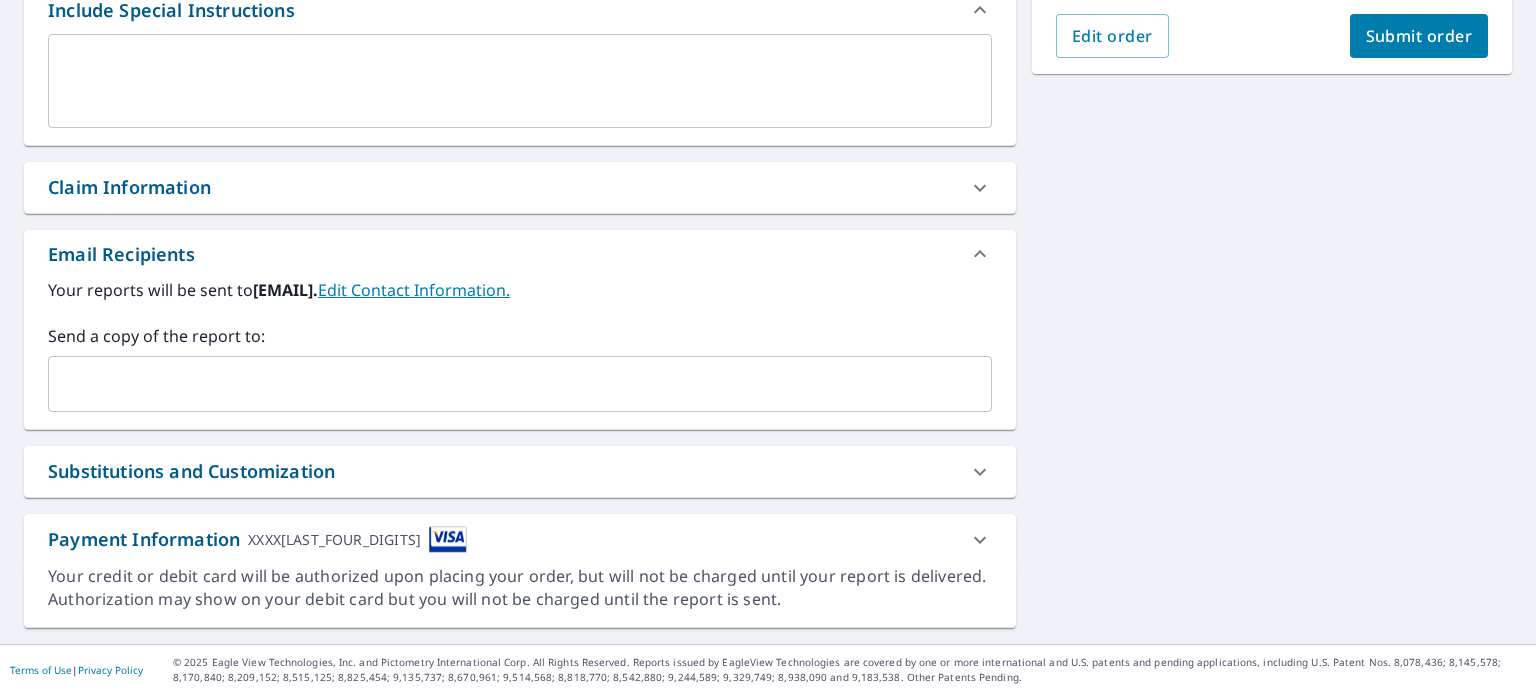 scroll, scrollTop: 562, scrollLeft: 0, axis: vertical 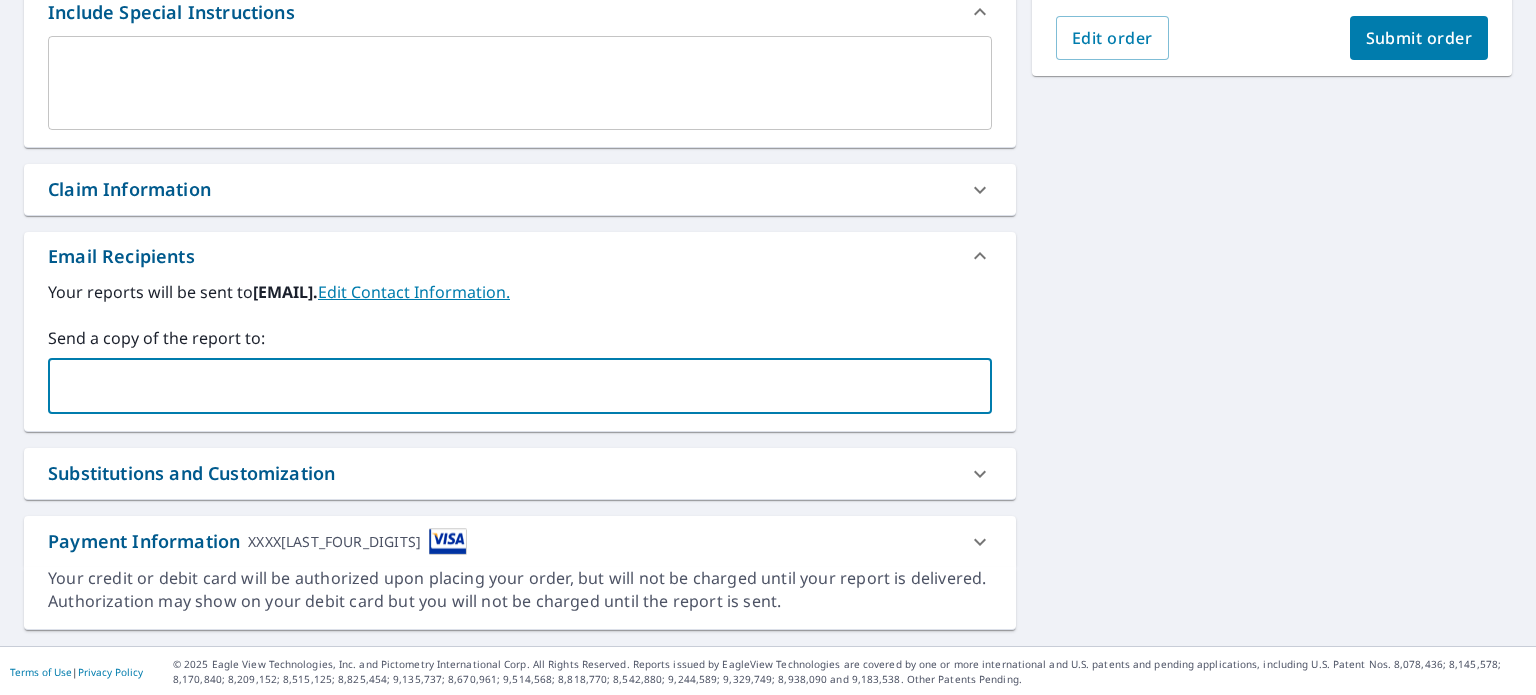 click at bounding box center [505, 386] 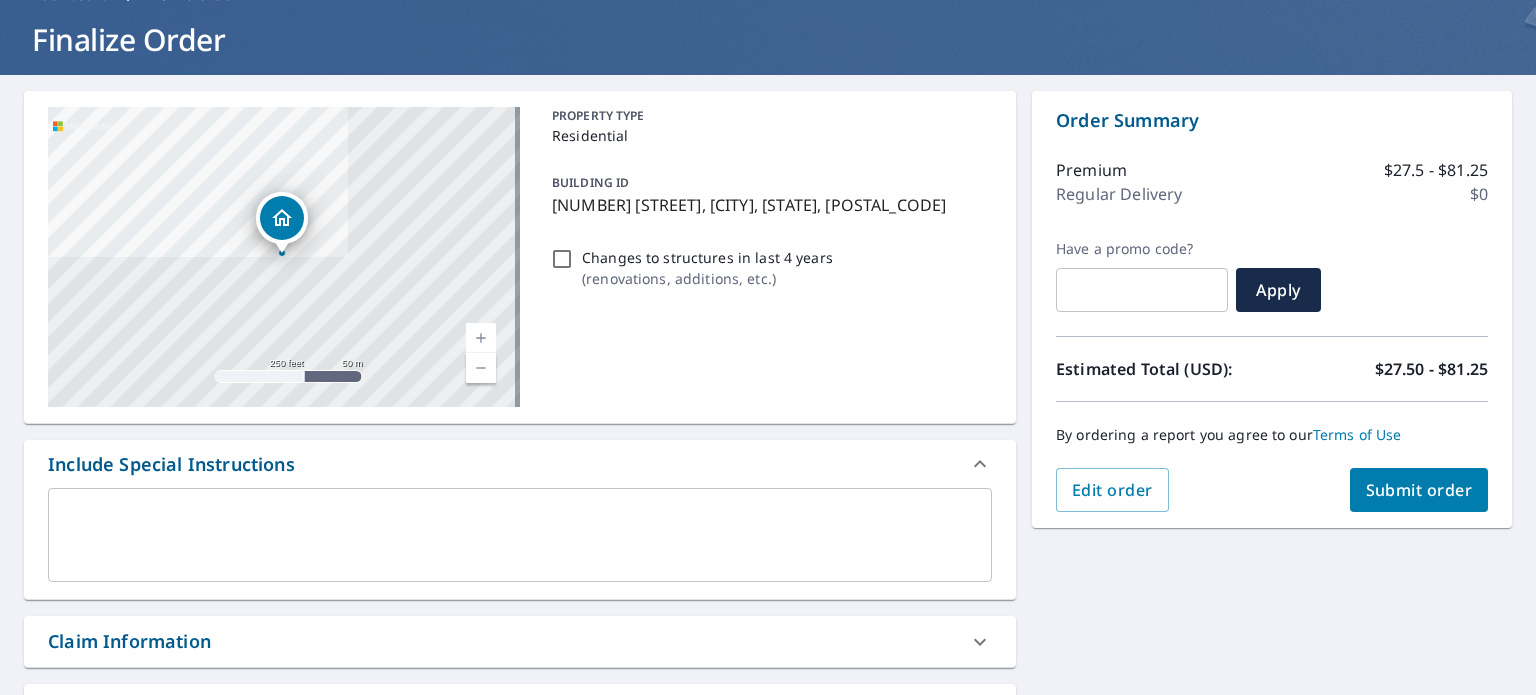 scroll, scrollTop: 0, scrollLeft: 0, axis: both 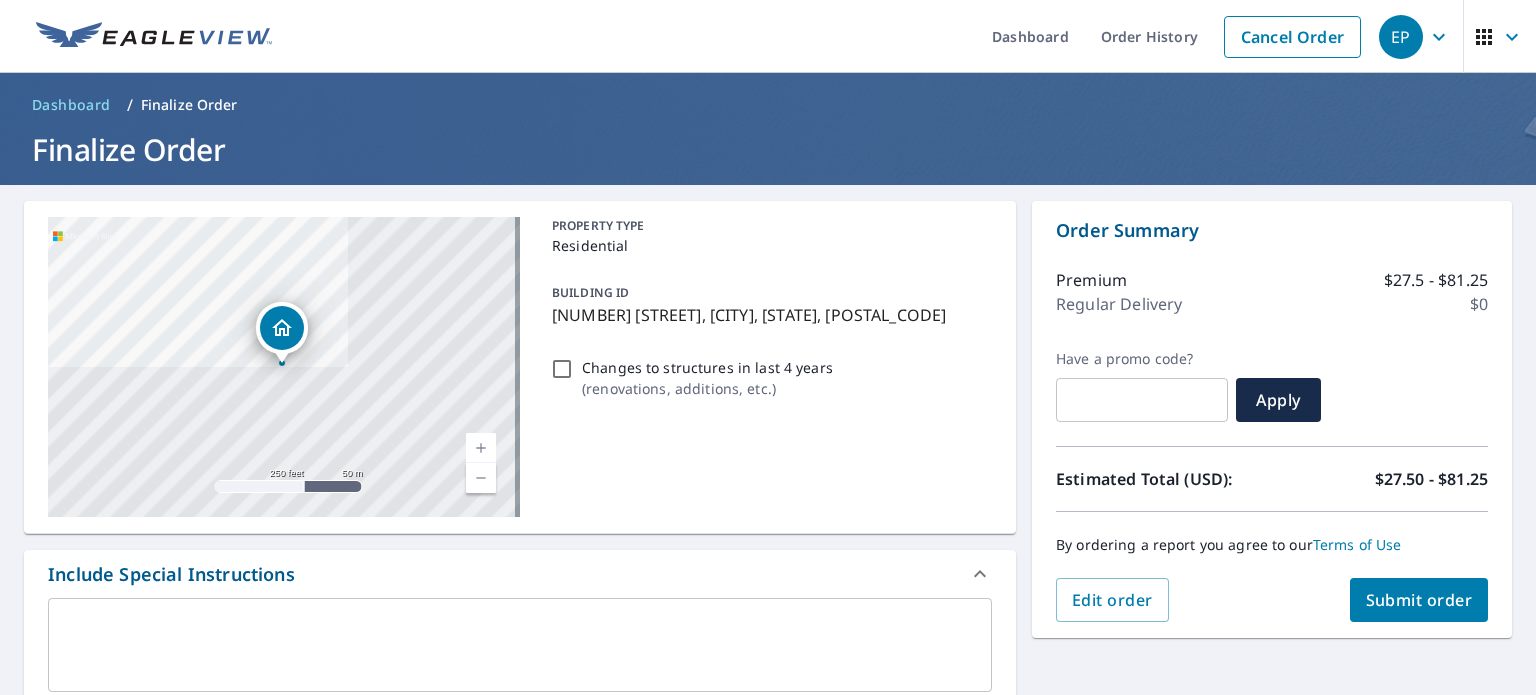 type on "[EMAIL]" 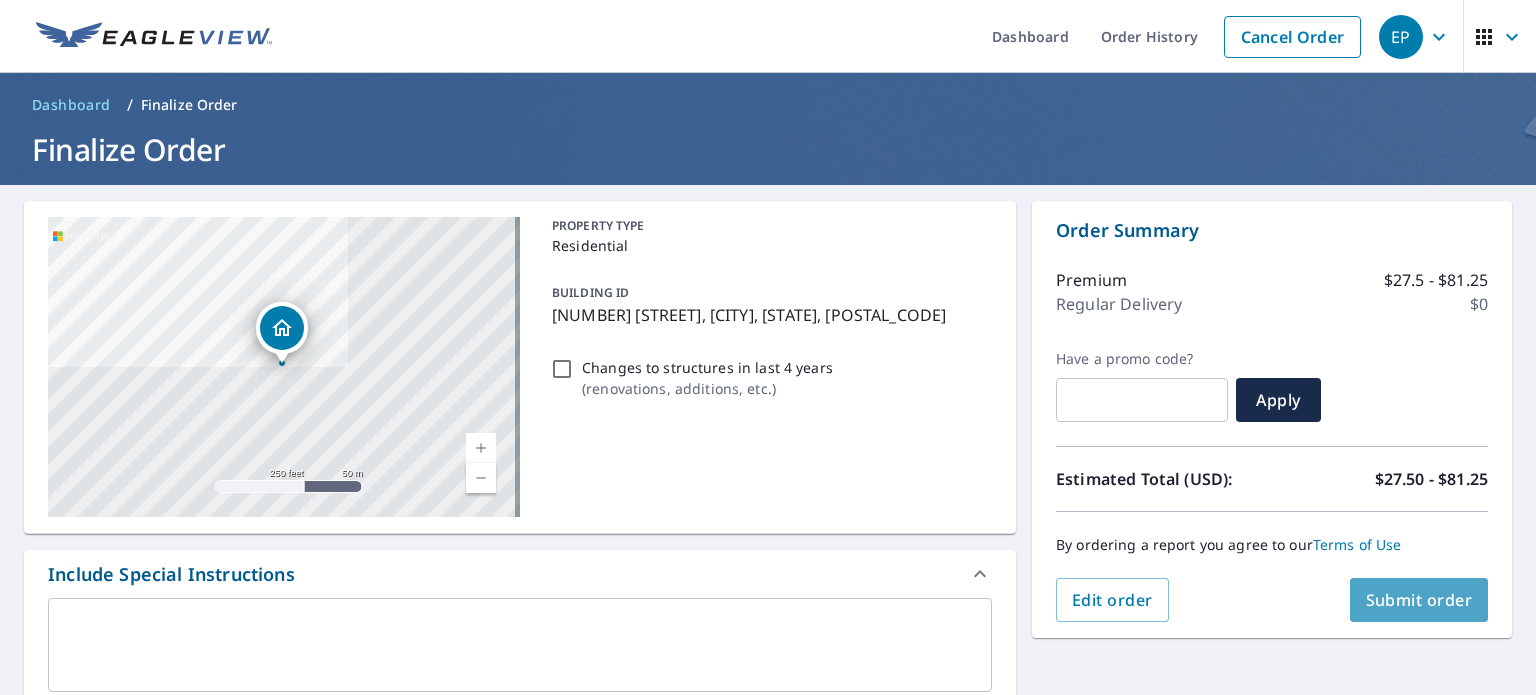 click on "Submit order" at bounding box center [1419, 600] 